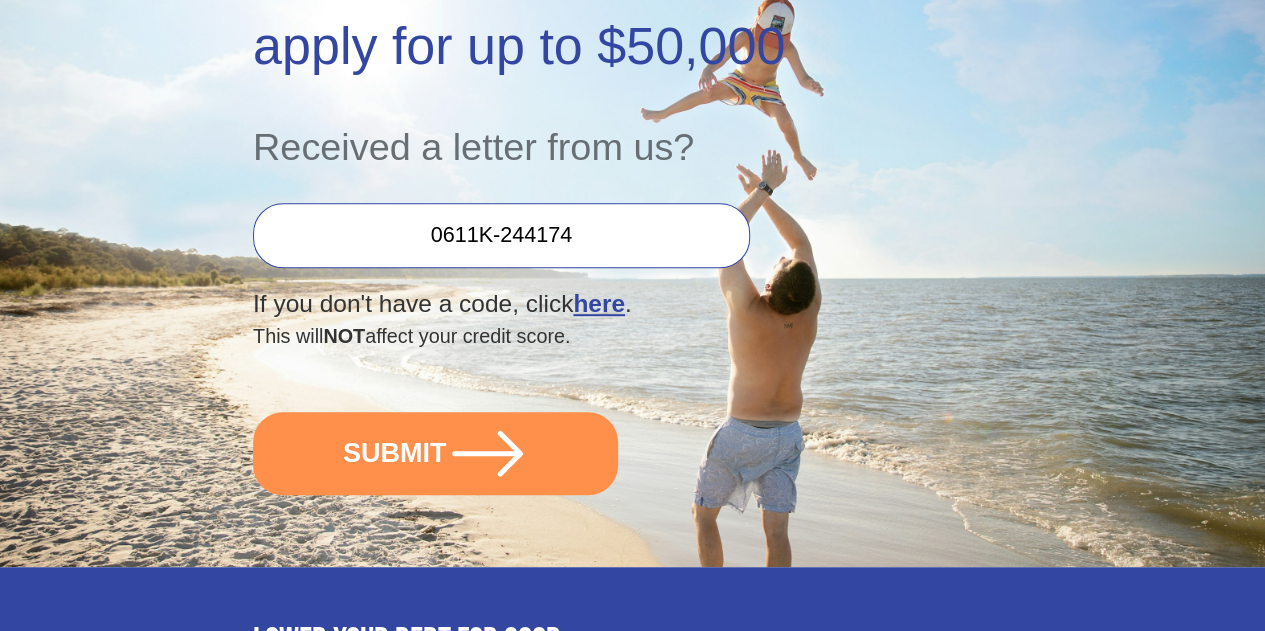 scroll, scrollTop: 396, scrollLeft: 0, axis: vertical 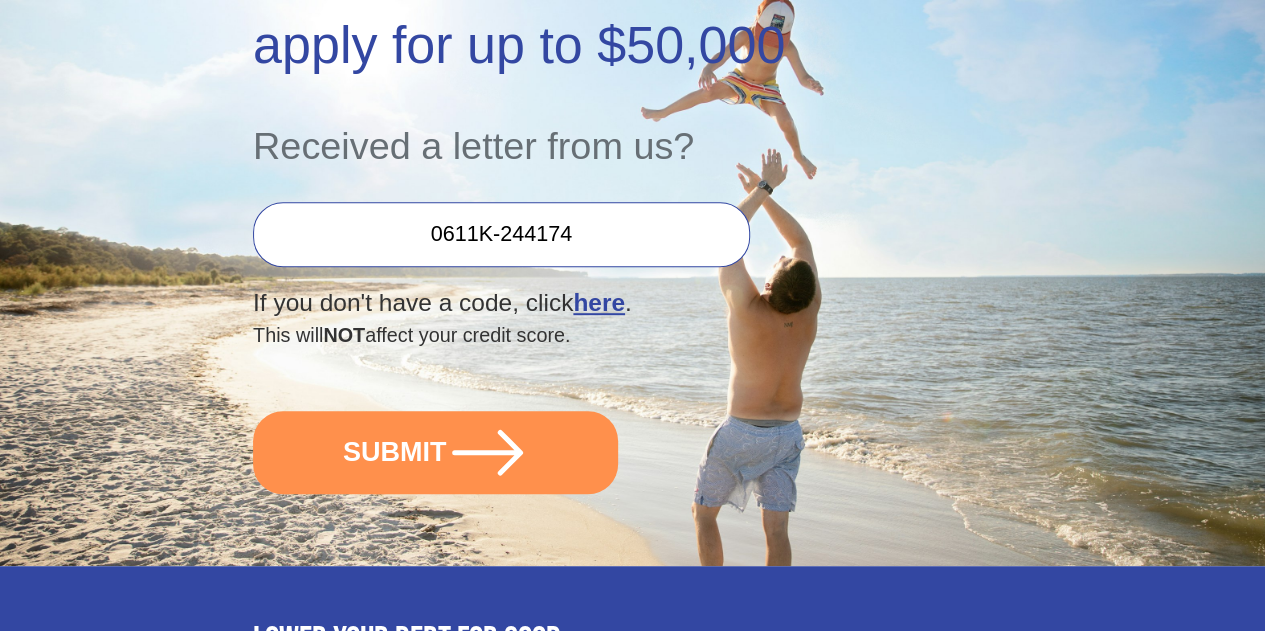 click on "0611K-244174" at bounding box center (501, 234) 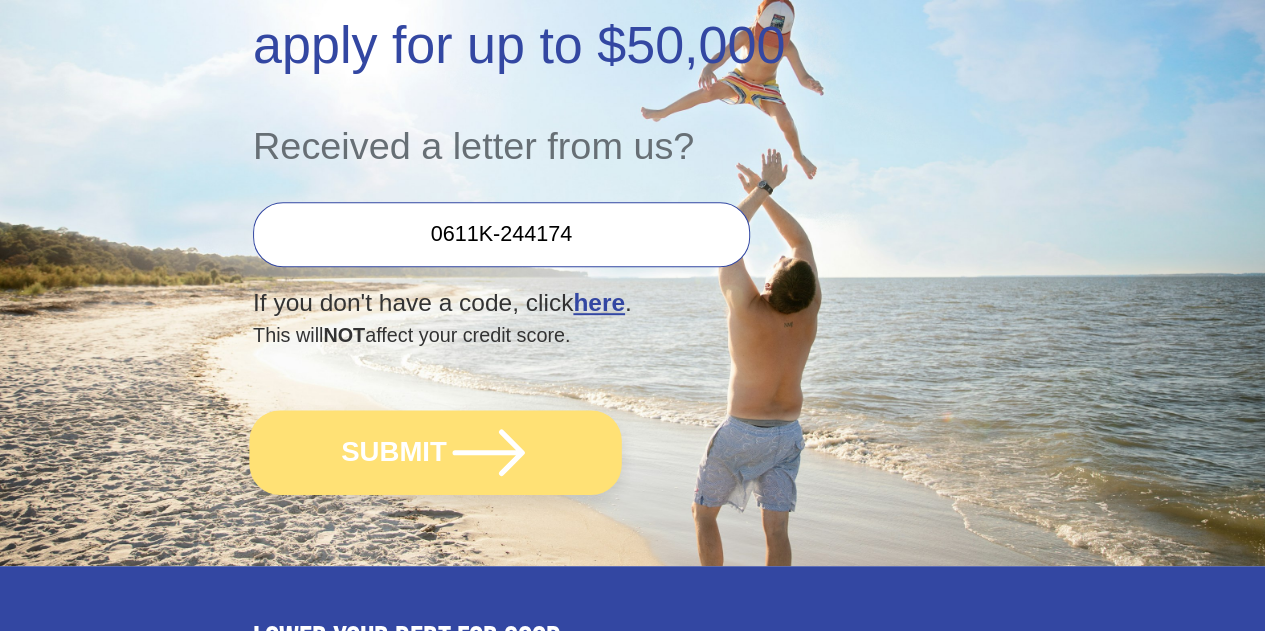 click on "SUBMIT" at bounding box center [435, 452] 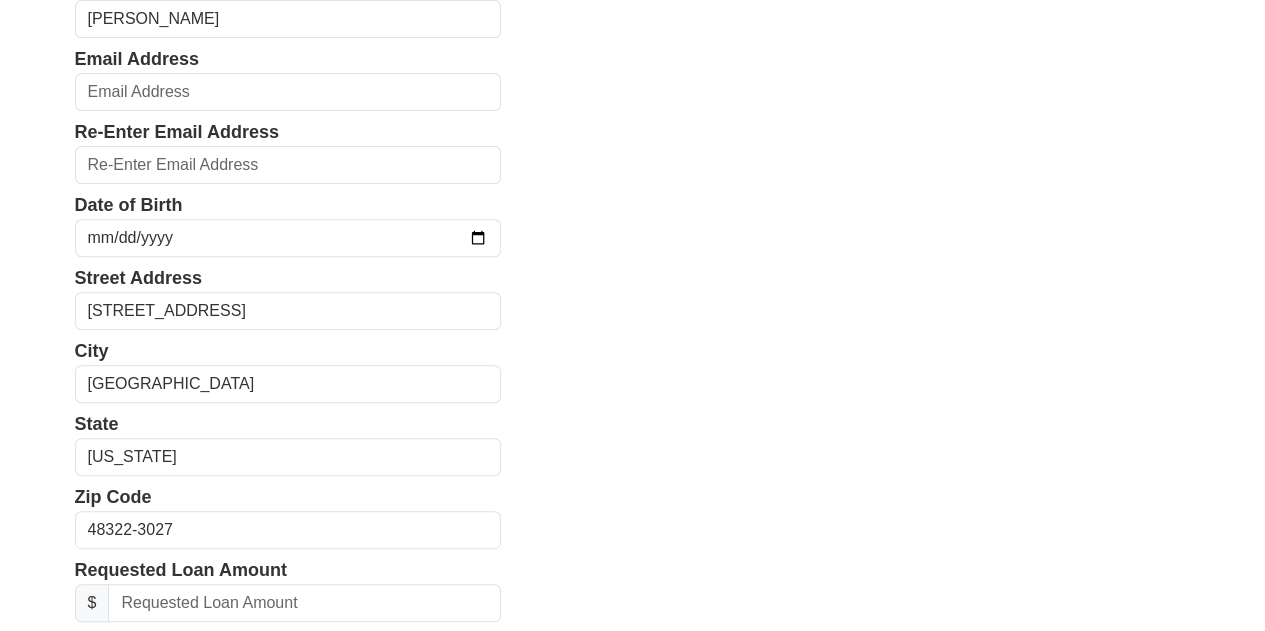 scroll, scrollTop: 0, scrollLeft: 0, axis: both 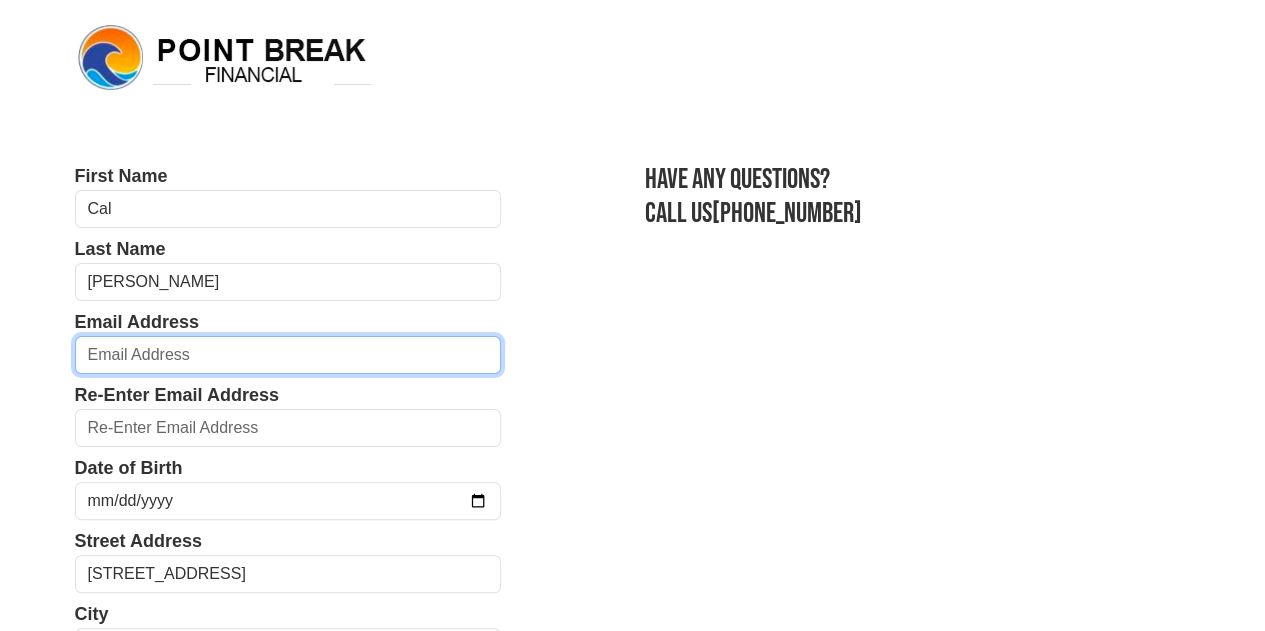 click at bounding box center (288, 355) 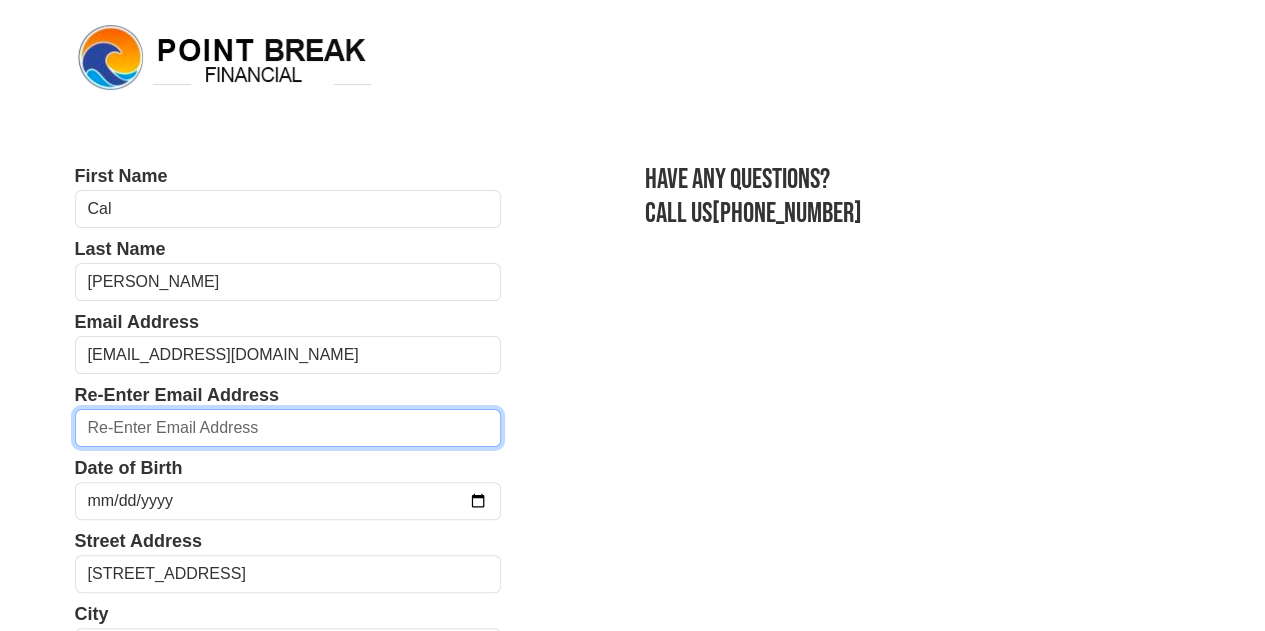 type on "[EMAIL_ADDRESS][DOMAIN_NAME]" 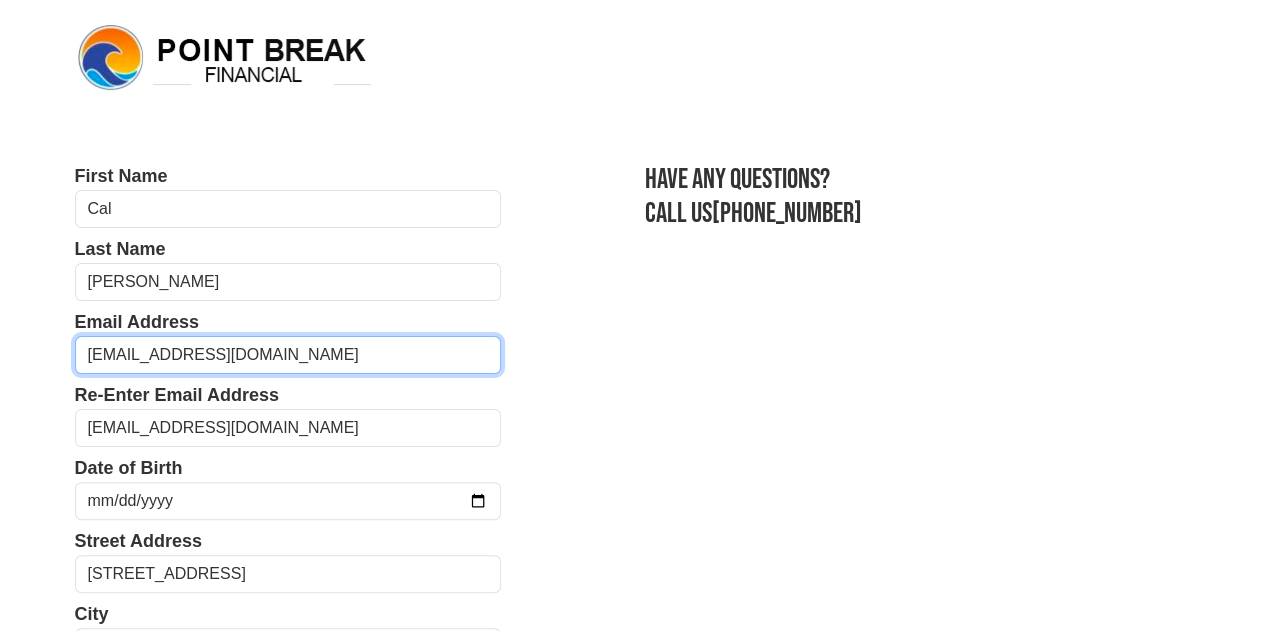 type on "[PHONE_NUMBER]" 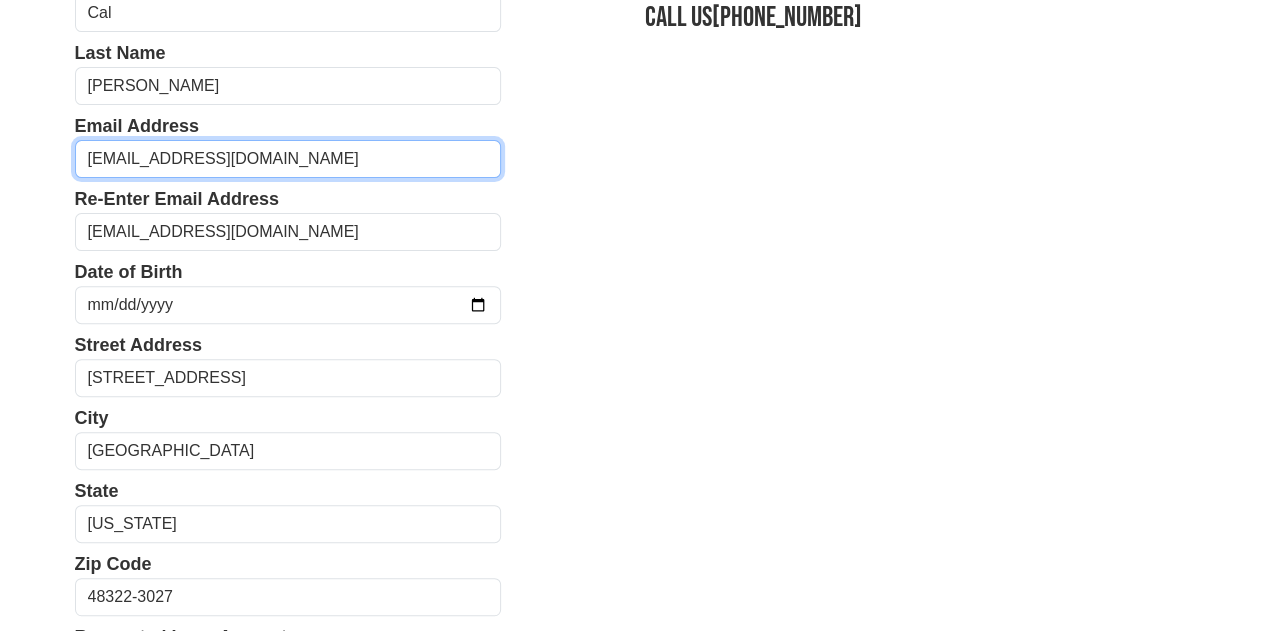 scroll, scrollTop: 194, scrollLeft: 0, axis: vertical 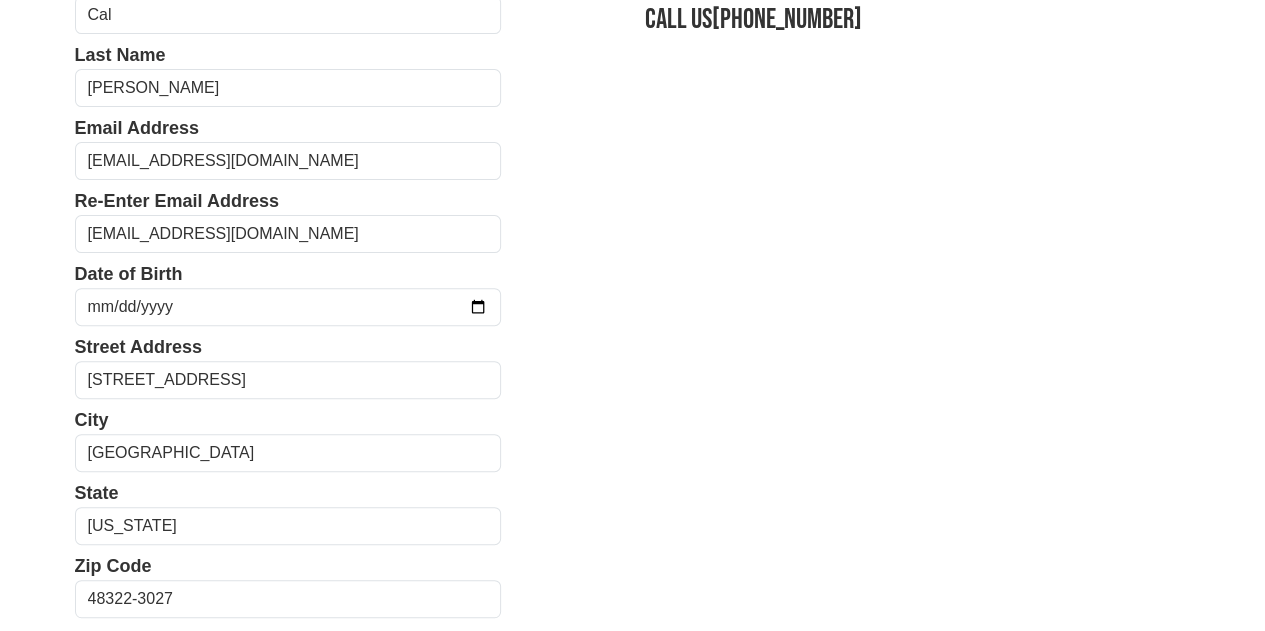 click on "First Name
Cal
Last Name
[PERSON_NAME]
Email Address
[EMAIL_ADDRESS][DOMAIN_NAME]
Re-Enter Email Address
[EMAIL_ADDRESS][DOMAIN_NAME]
Date of Birth
Street Address
[STREET_ADDRESS]
City
[GEOGRAPHIC_DATA]
State
[US_STATE]
[US_STATE]
[US_STATE]
[US_STATE]
[US_STATE]
[US_STATE]
[US_STATE]
[US_STATE]
[US_STATE][GEOGRAPHIC_DATA]
[US_STATE]
[US_STATE]
[US_STATE]
[US_STATE]
[US_STATE]
$" at bounding box center (288, 599) 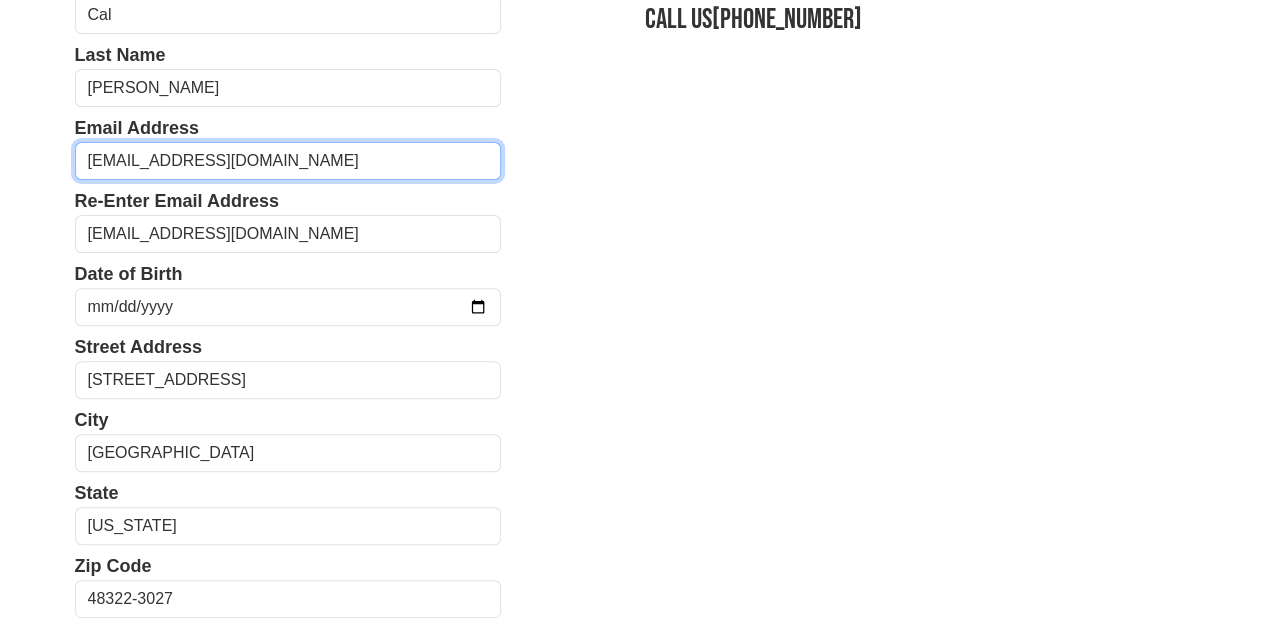 click on "[EMAIL_ADDRESS][DOMAIN_NAME]" at bounding box center (288, 161) 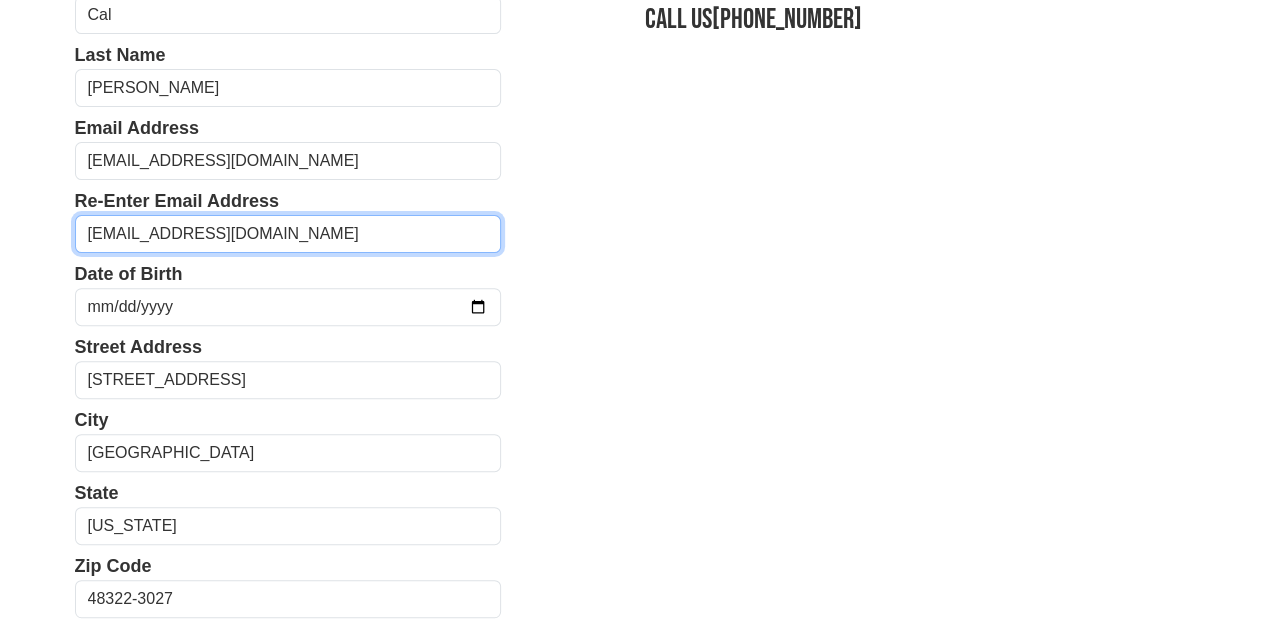 click on "[EMAIL_ADDRESS][DOMAIN_NAME]" at bounding box center [288, 234] 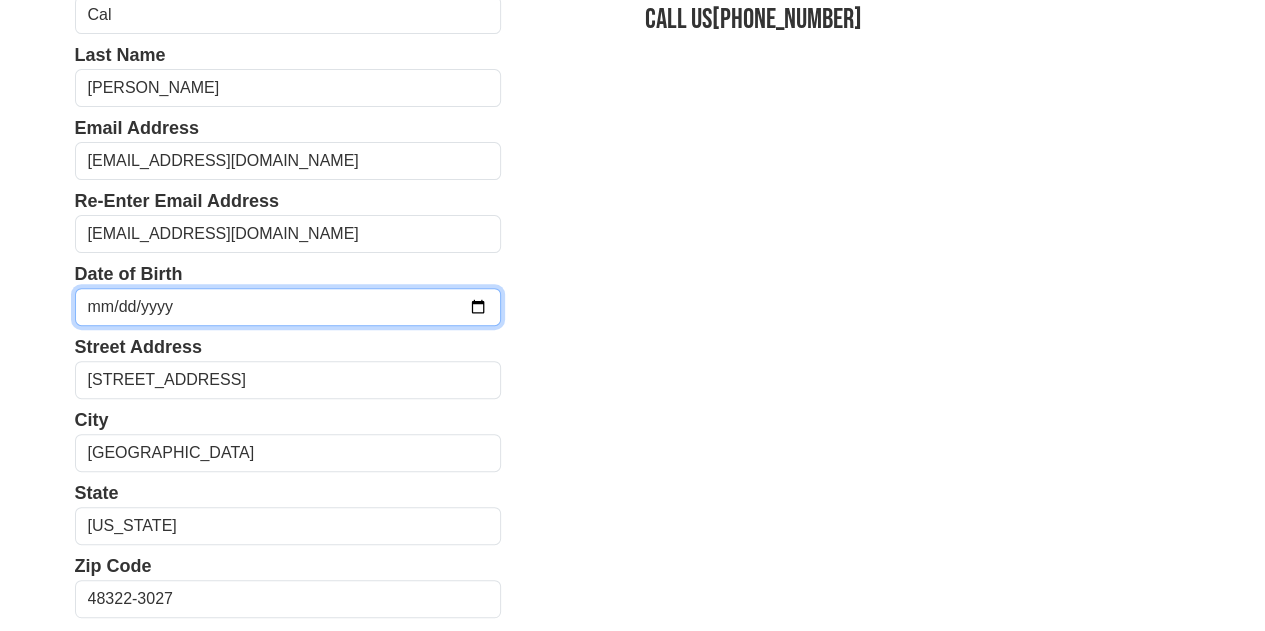click at bounding box center (288, 307) 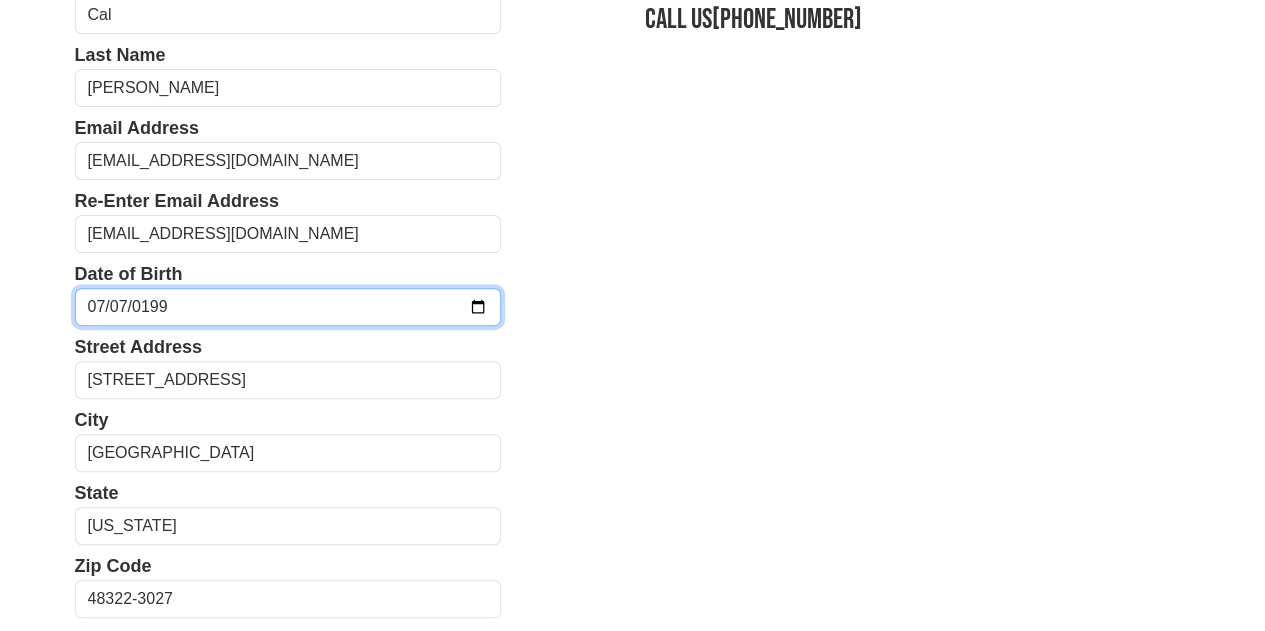 type on "1999-07-07" 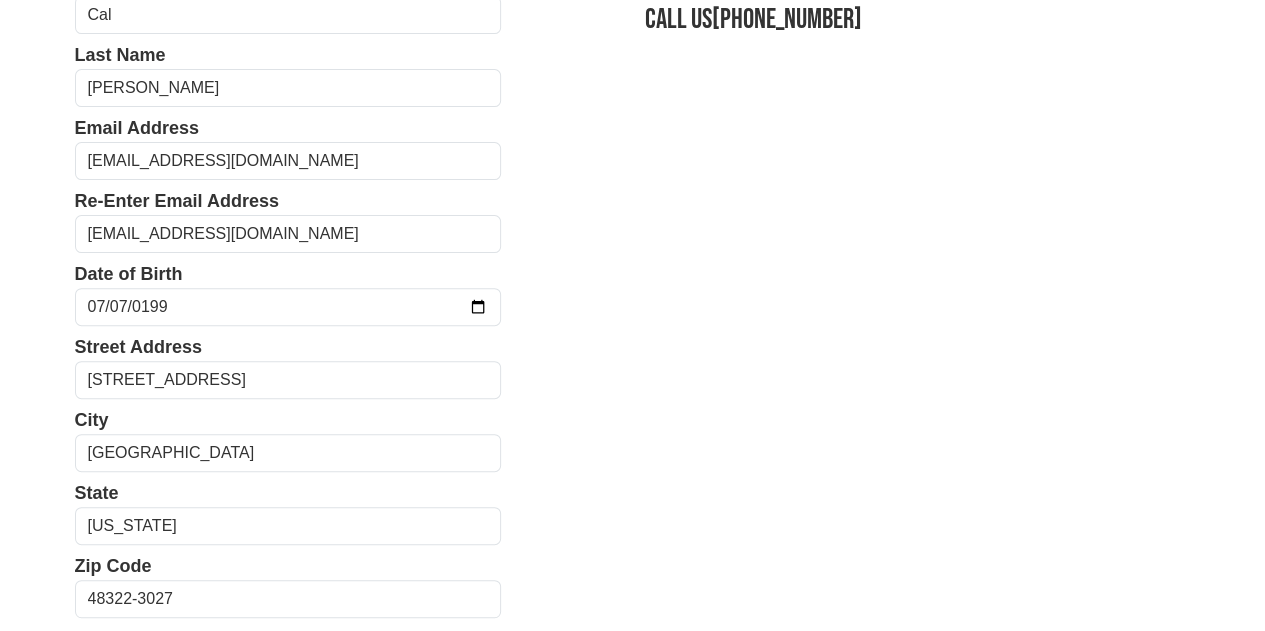 click on "City" at bounding box center (288, 420) 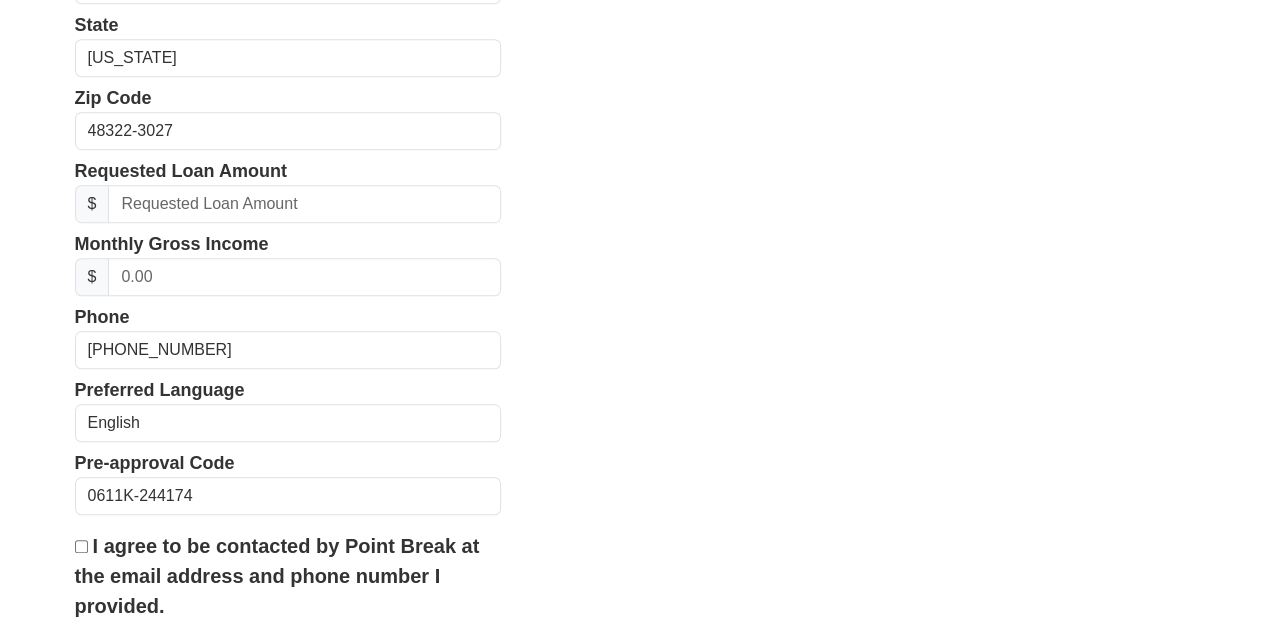 scroll, scrollTop: 670, scrollLeft: 0, axis: vertical 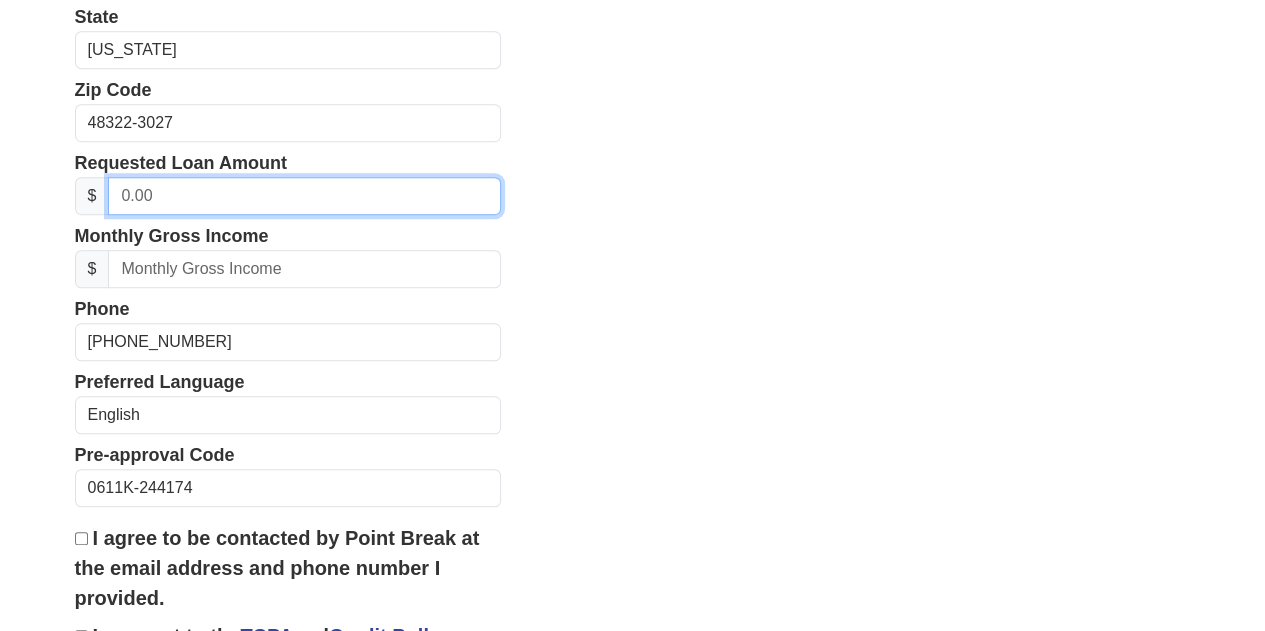 click at bounding box center [304, 196] 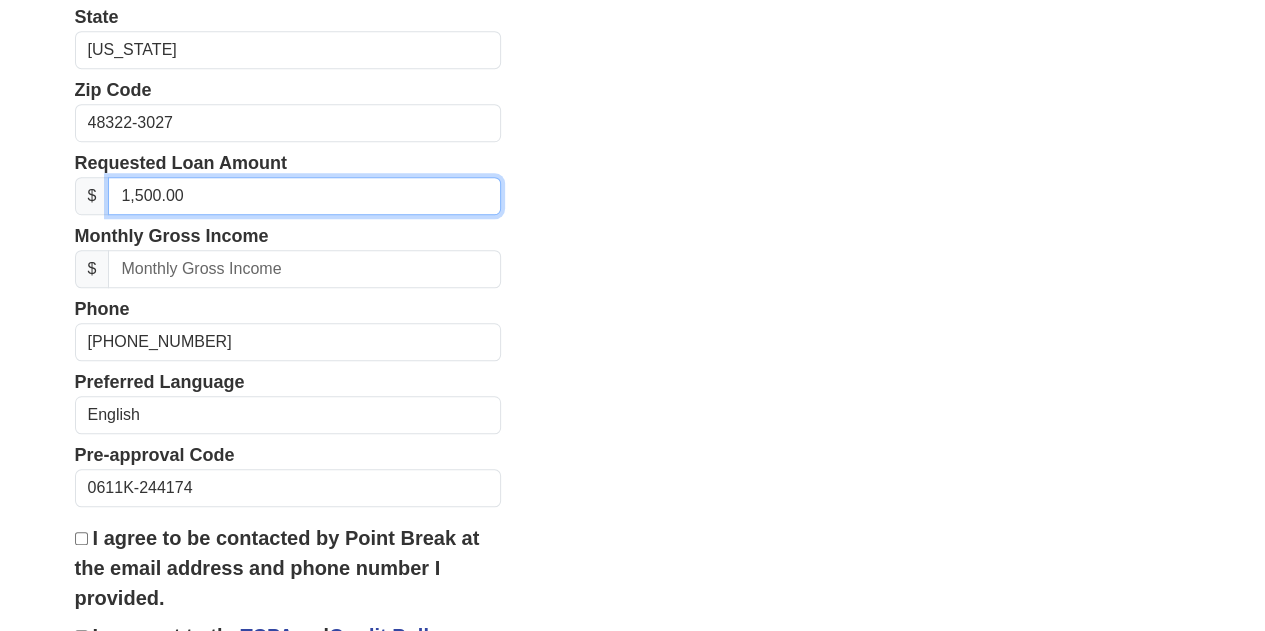 type on "15,000.00" 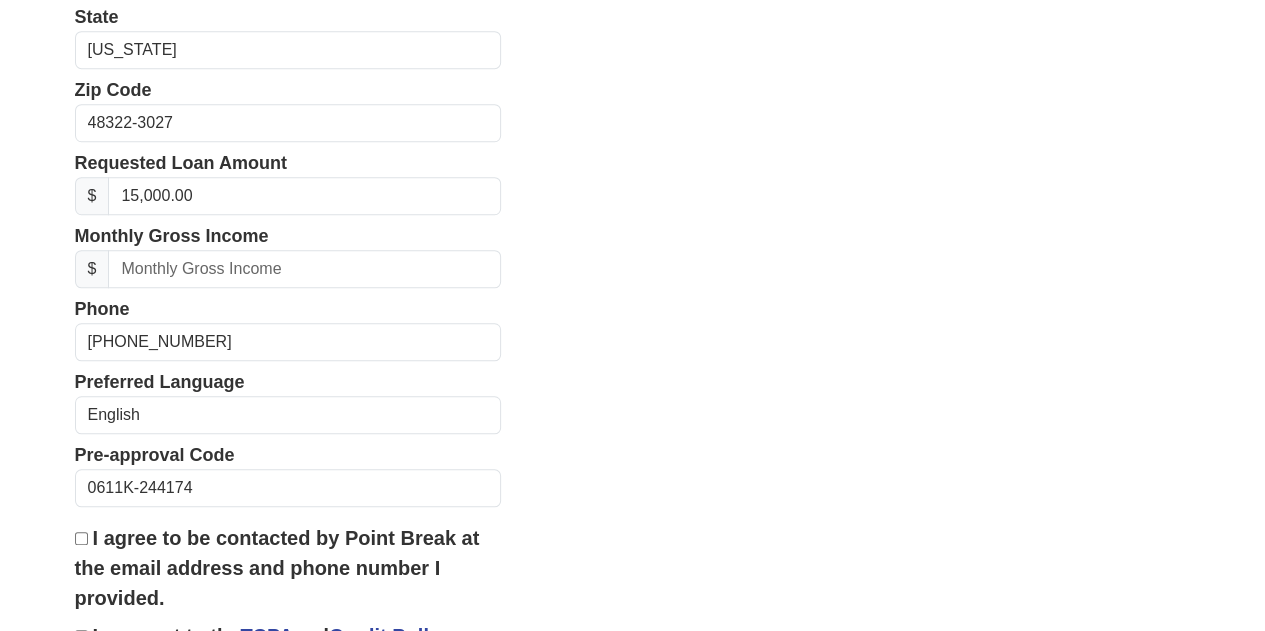 click on "First Name
Cal
Last Name
Abbo
Email Address
therealabbo@gmail.com
Re-Enter Email Address
therealabbo@gmail.com
Date of Birth
1999-07-07
Street Address
6635 Carlyle Ct
City
West Bloomfield
State
Alabama
Alaska
Arizona
Arkansas
California
Colorado
Connecticut
Delaware
District of Columbia
Florida
Georgia
Hawaii
Idaho
Illinois" at bounding box center [633, 123] 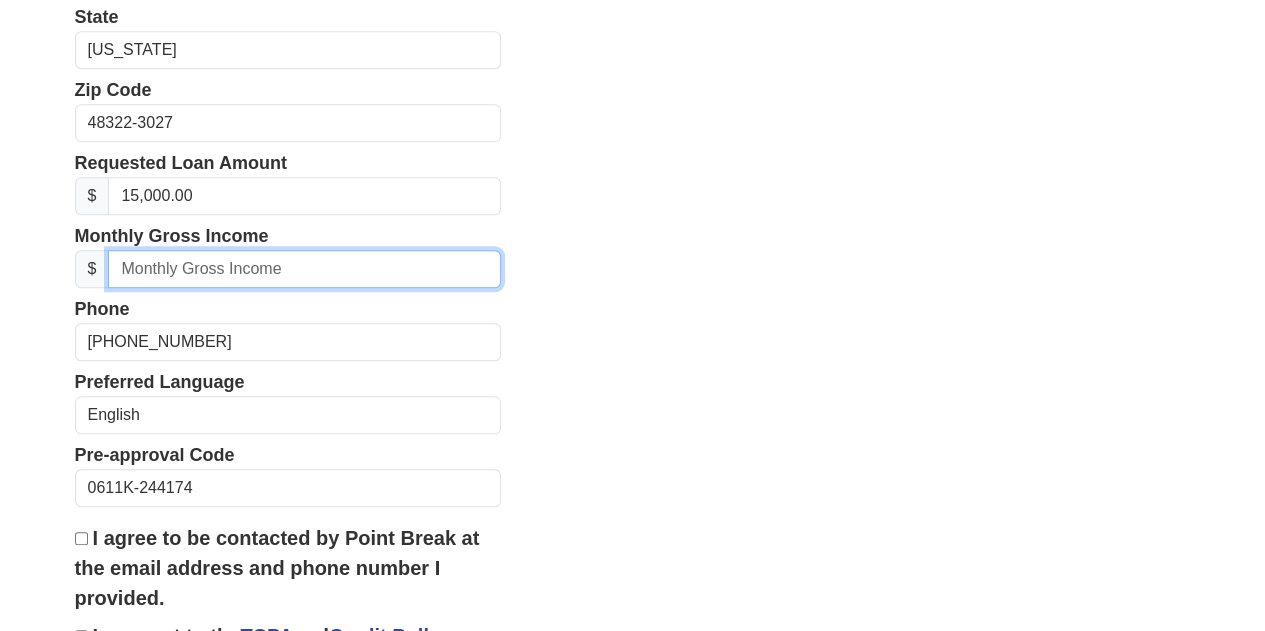 click at bounding box center (304, 269) 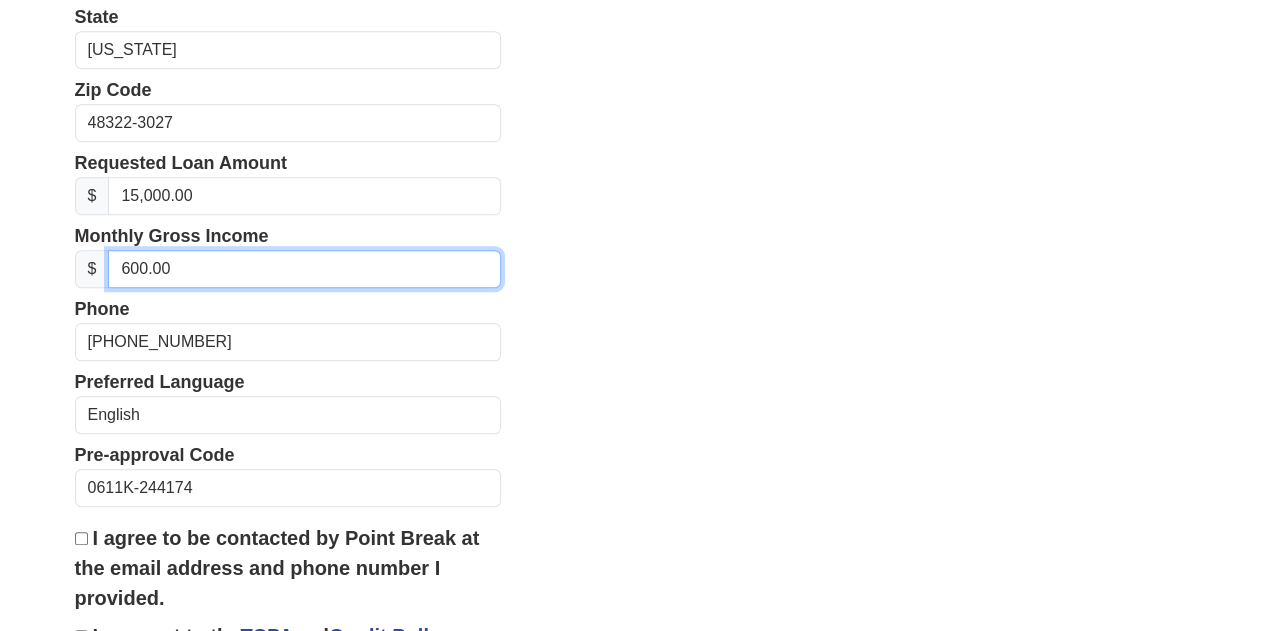 type on "6,000.00" 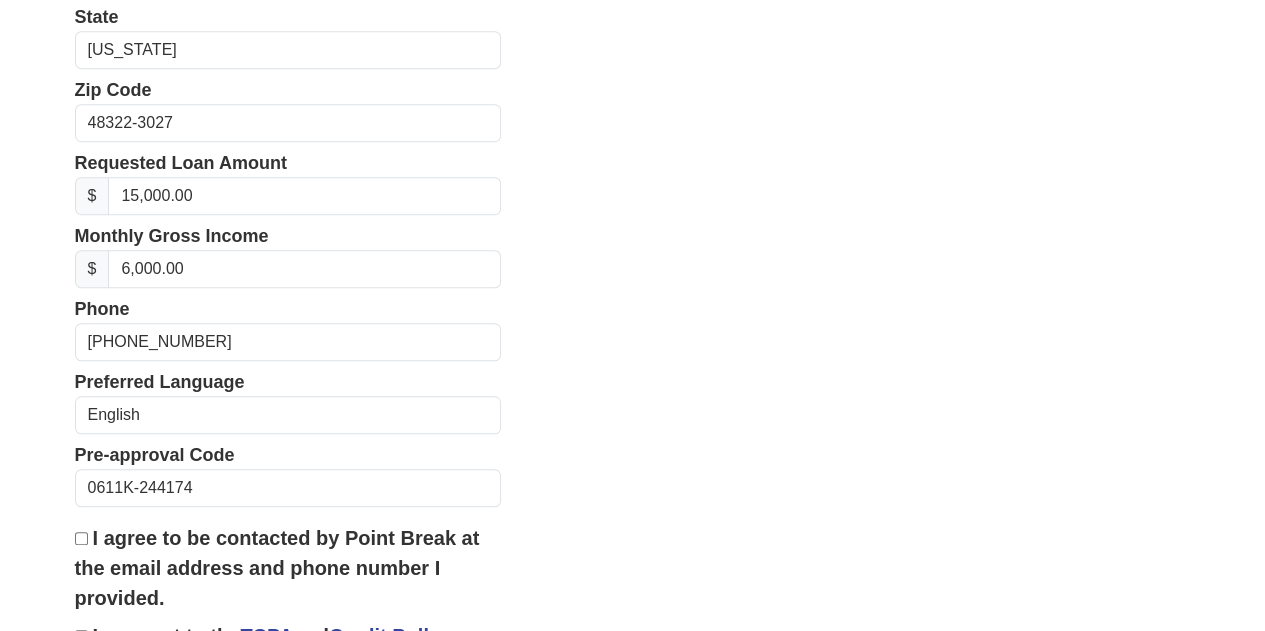 click on "First Name
Cal
Last Name
Abbo
Email Address
therealabbo@gmail.com
Re-Enter Email Address
therealabbo@gmail.com
Date of Birth
1999-07-07
Street Address
6635 Carlyle Ct
City
West Bloomfield
State
Alabama
Alaska
Arizona
Arkansas
California
Colorado
Connecticut
Delaware
District of Columbia
Florida
Georgia
Hawaii
Idaho
Illinois" at bounding box center (633, 123) 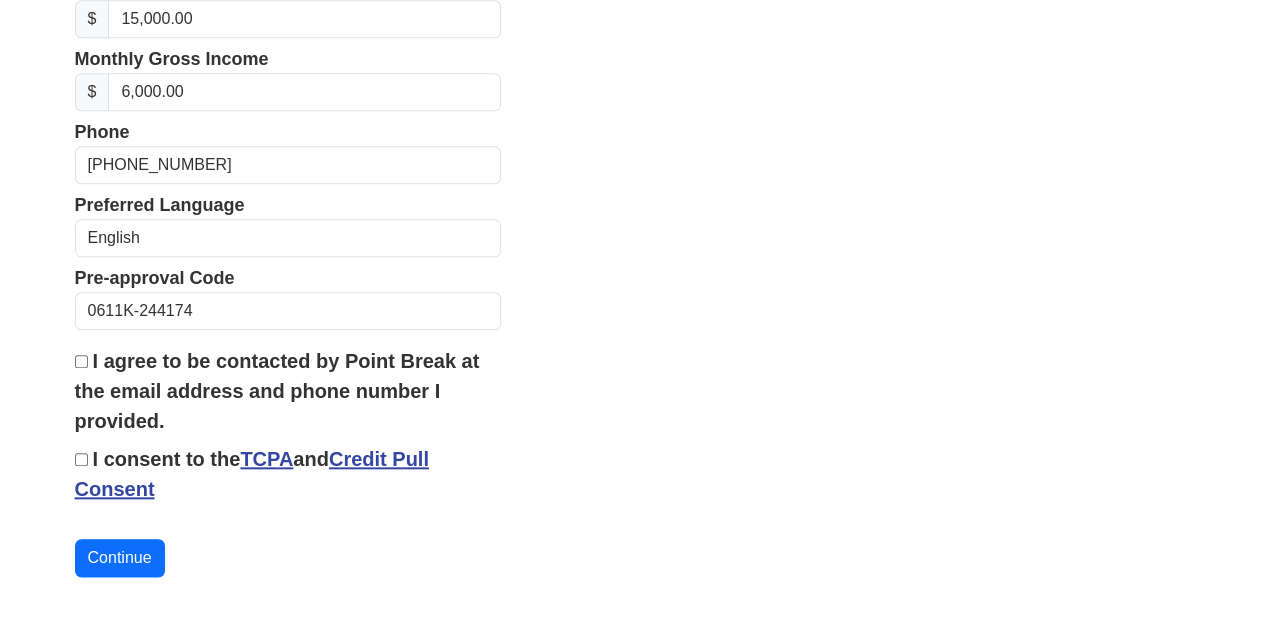 scroll, scrollTop: 880, scrollLeft: 0, axis: vertical 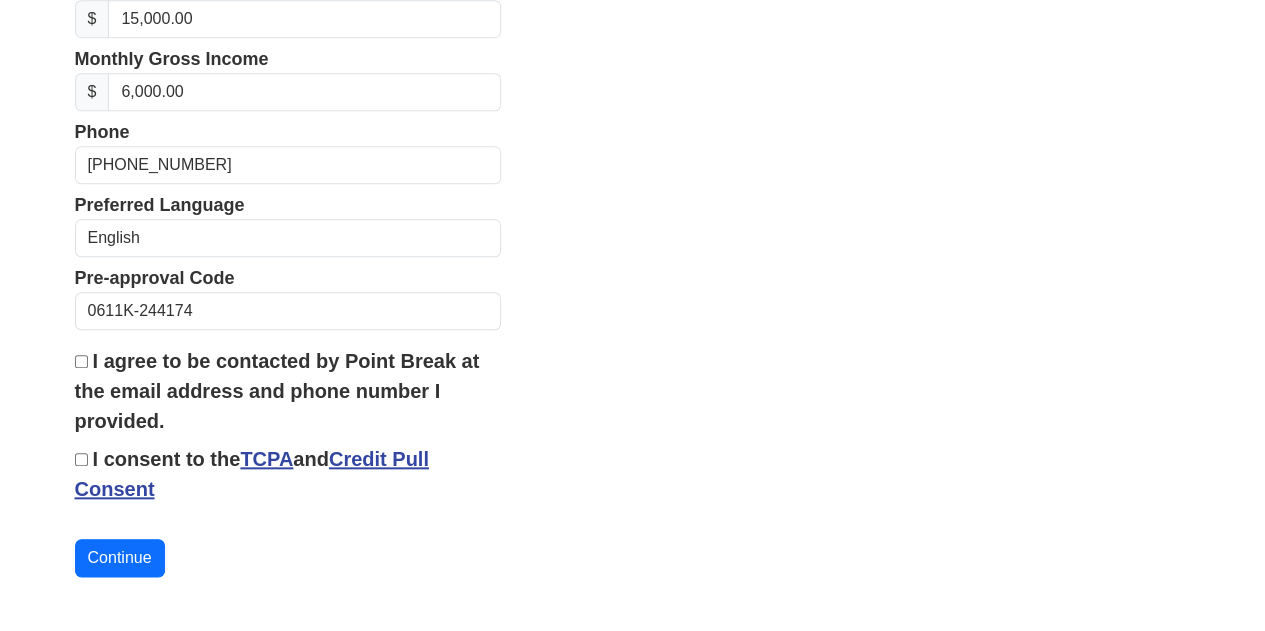 click on "I agree to be contacted by Point Break at the email address and phone number I provided." at bounding box center [277, 391] 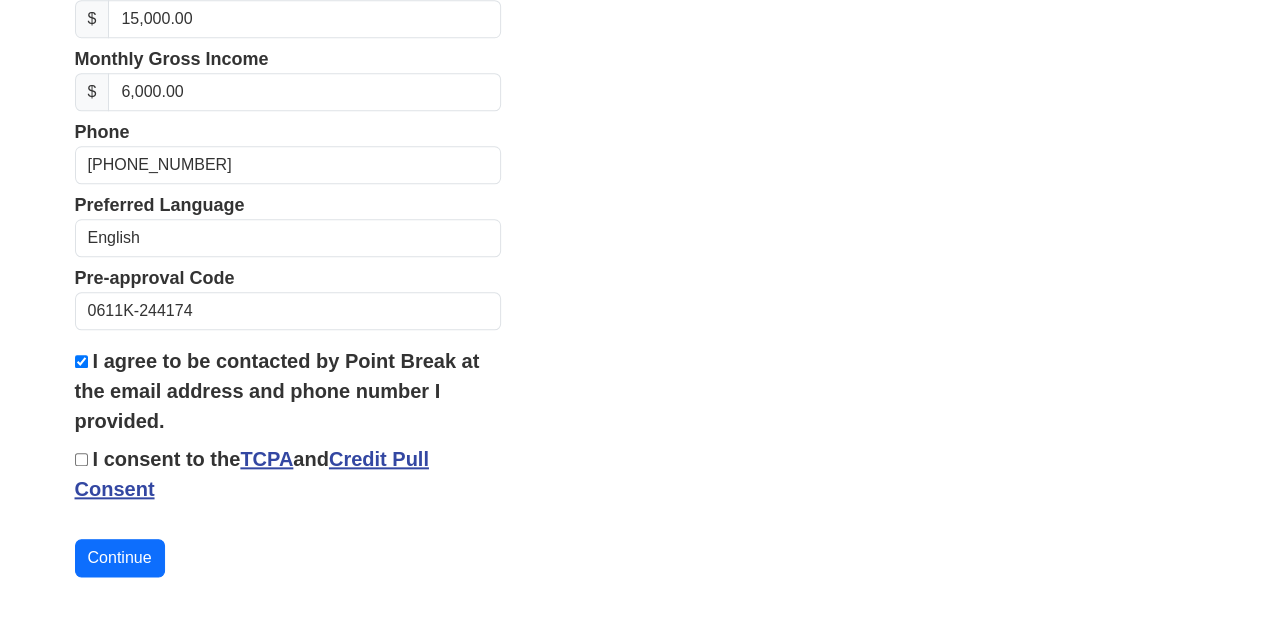 click on "I consent to the
TCPA  and
Credit Pull Consent" at bounding box center (252, 474) 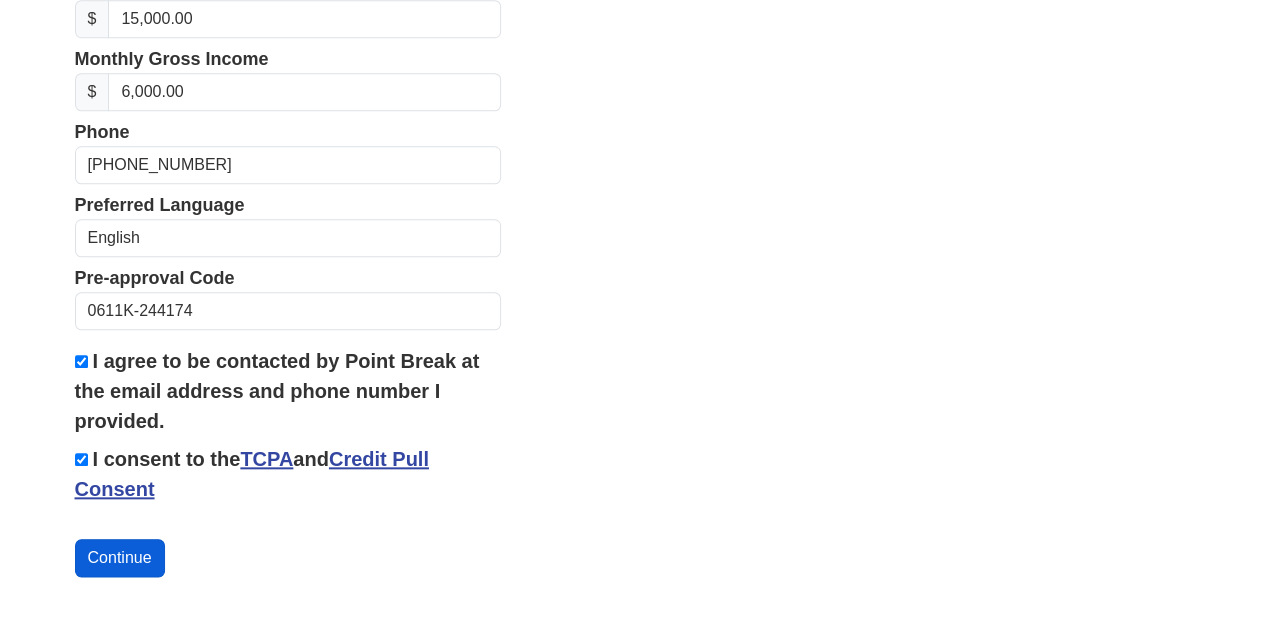 click on "Continue" at bounding box center (120, 558) 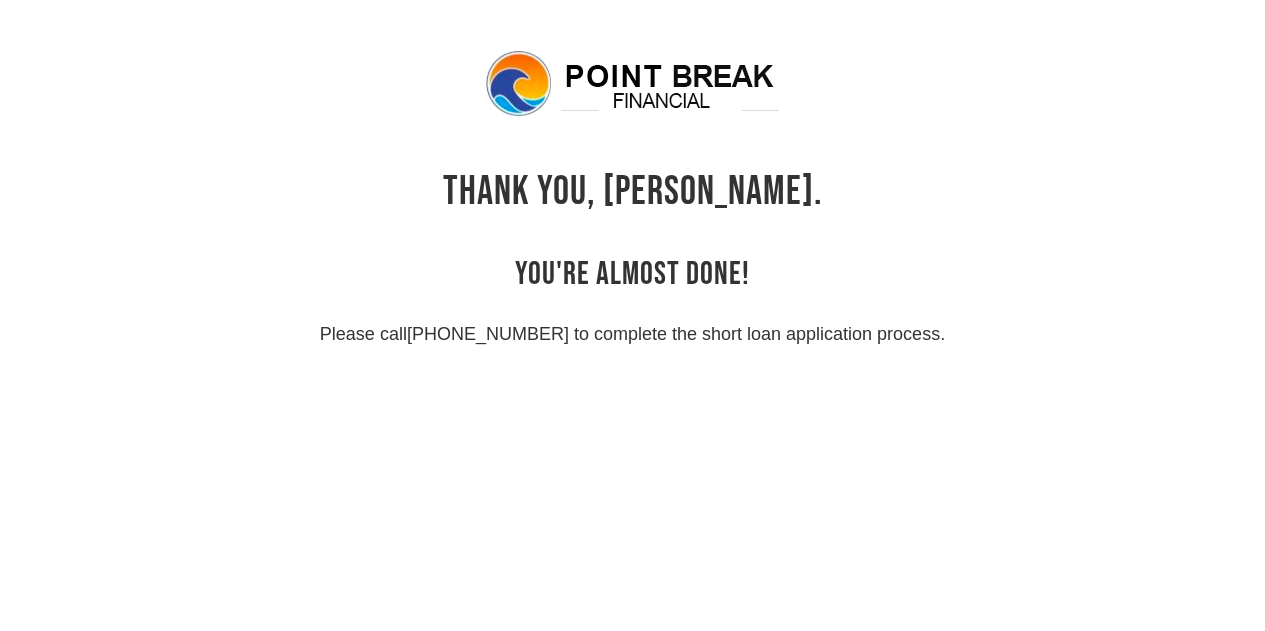 scroll, scrollTop: 0, scrollLeft: 0, axis: both 